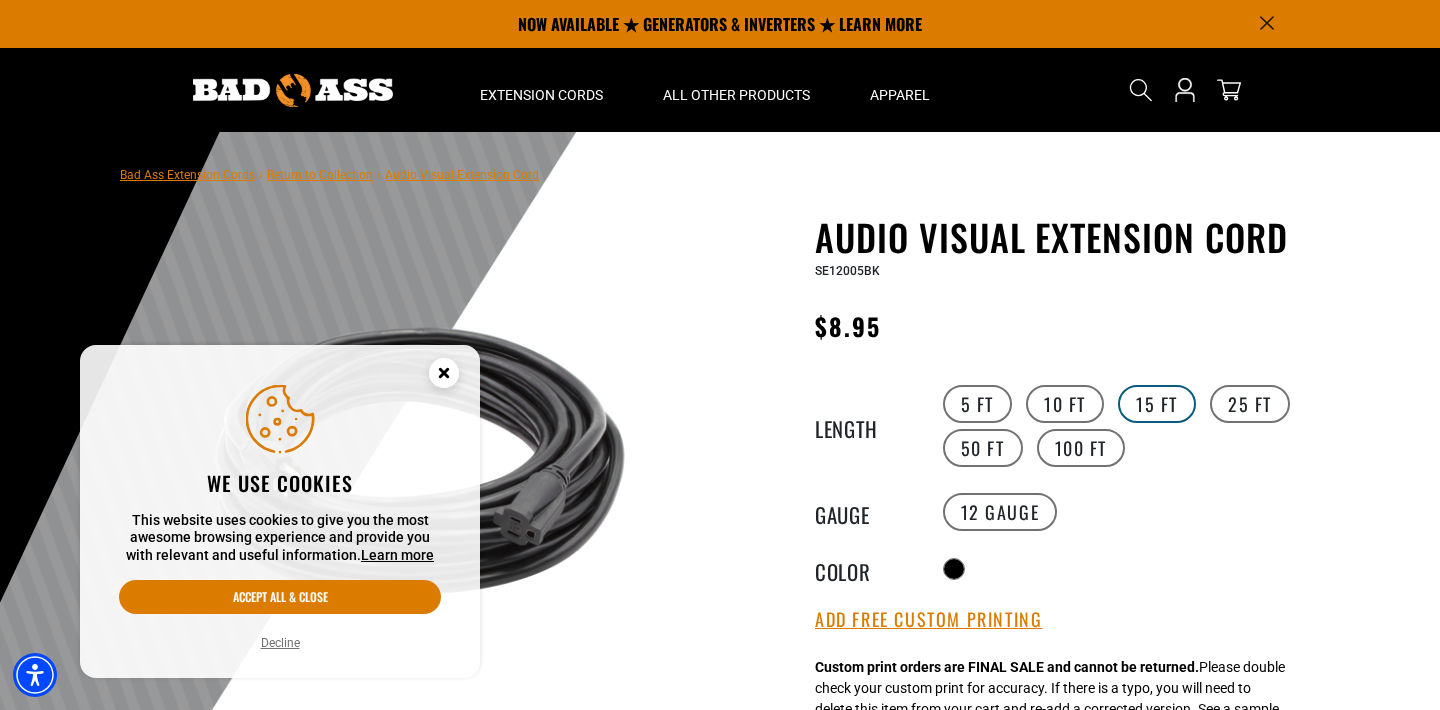 scroll, scrollTop: 0, scrollLeft: 0, axis: both 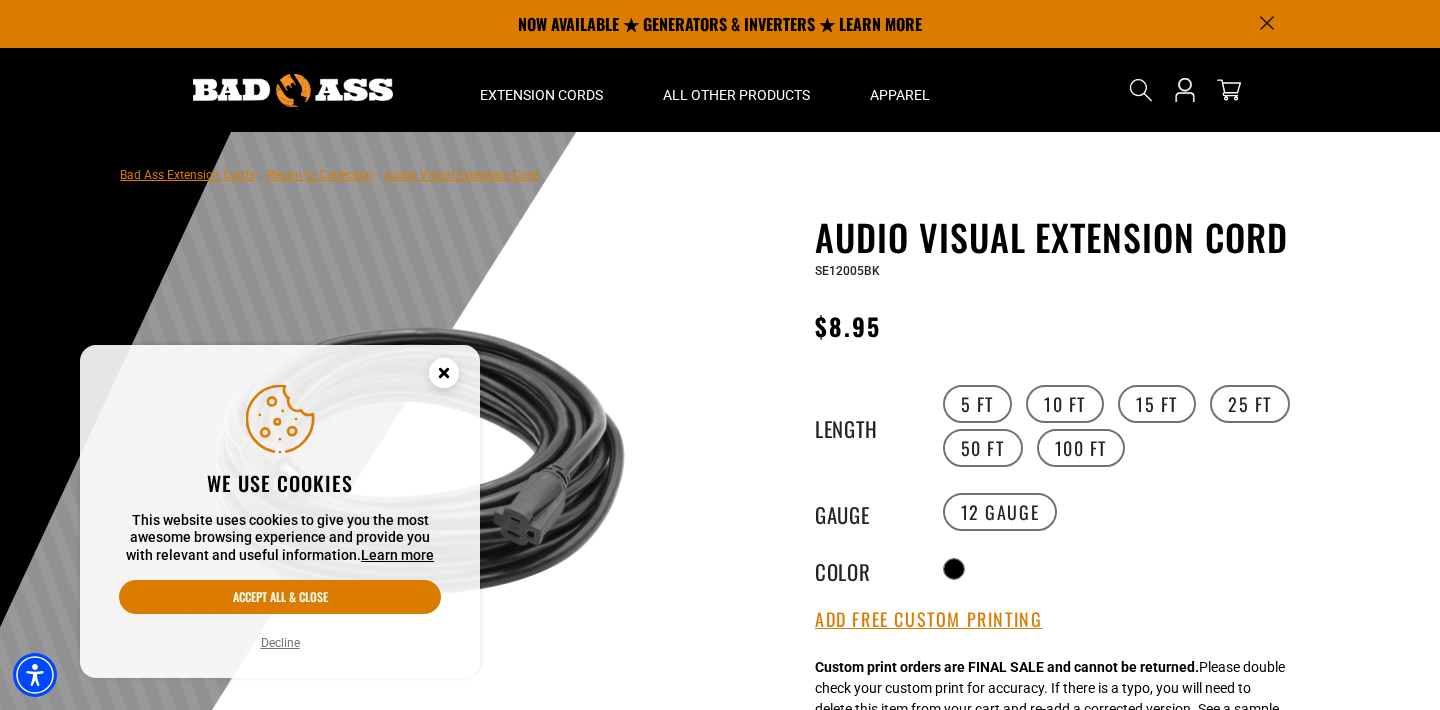 click 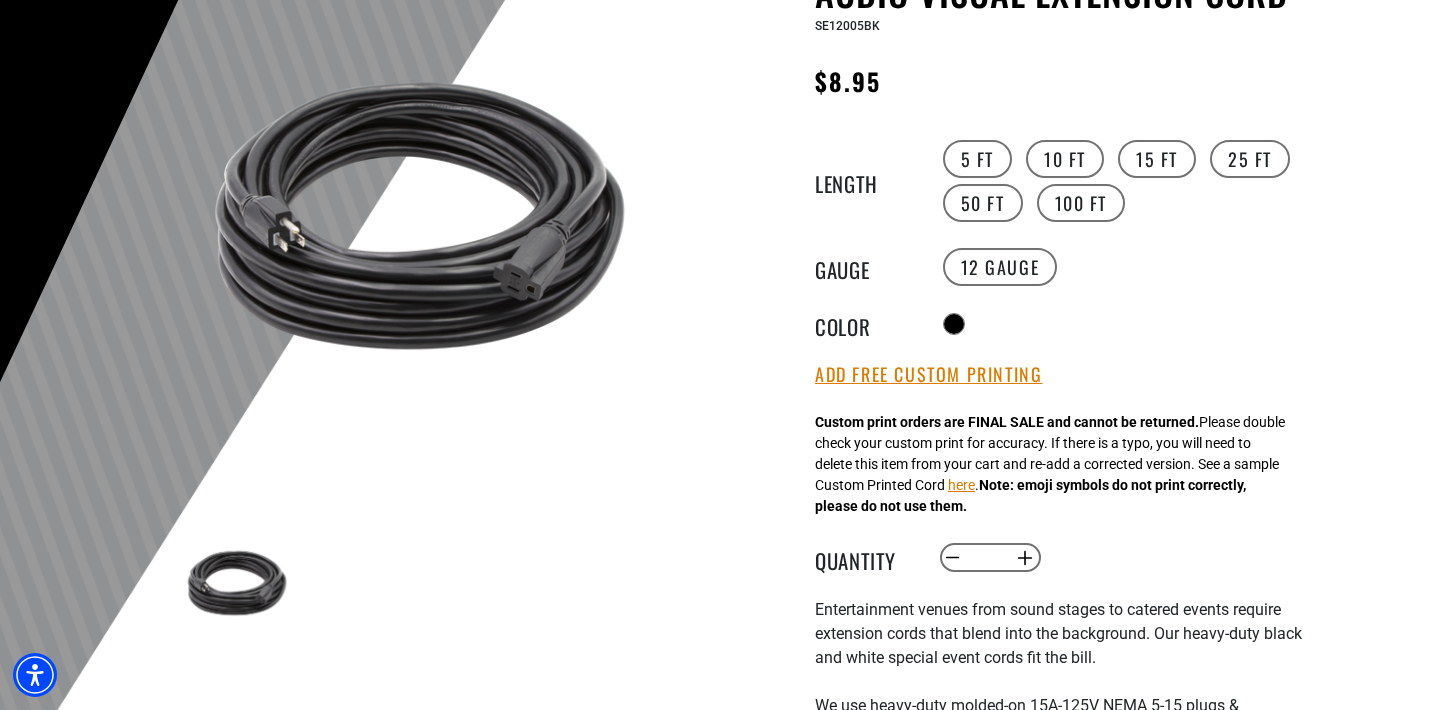 scroll, scrollTop: 246, scrollLeft: 0, axis: vertical 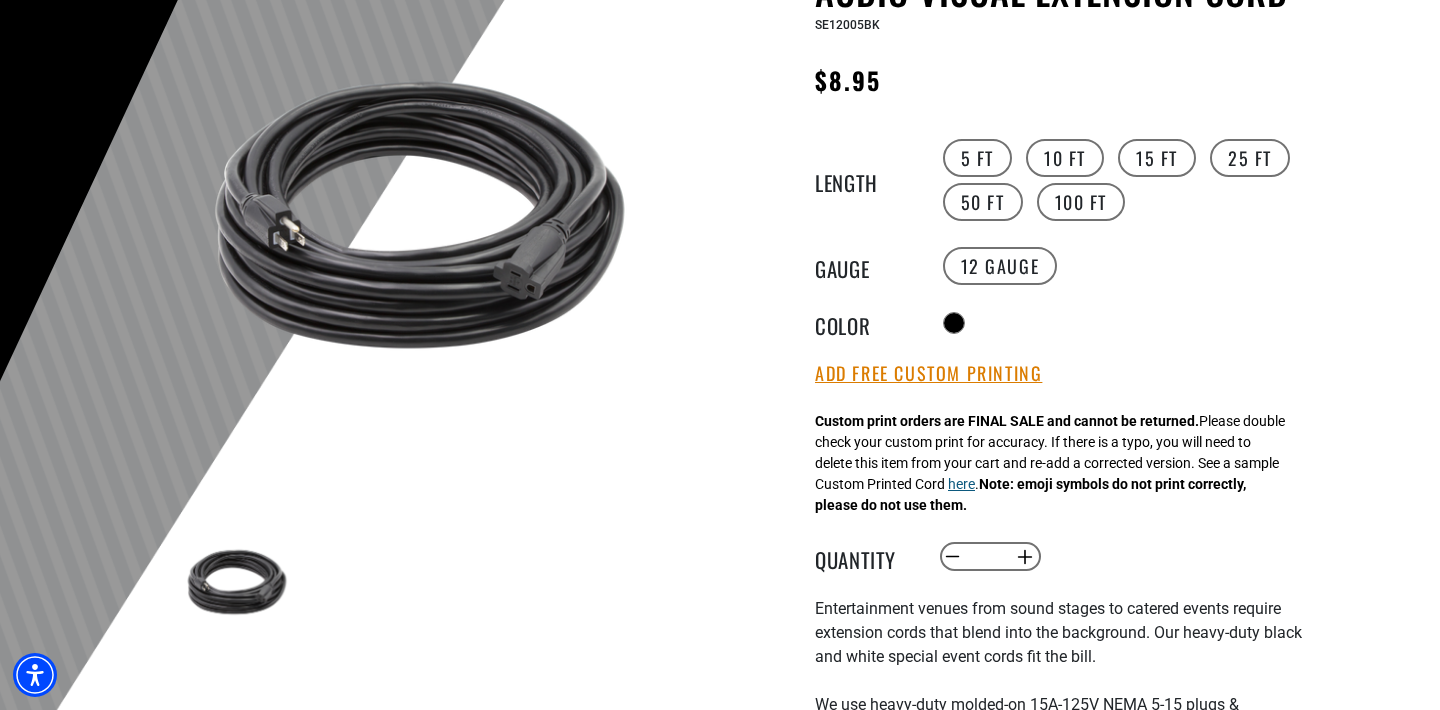 click on "here" at bounding box center [961, 484] 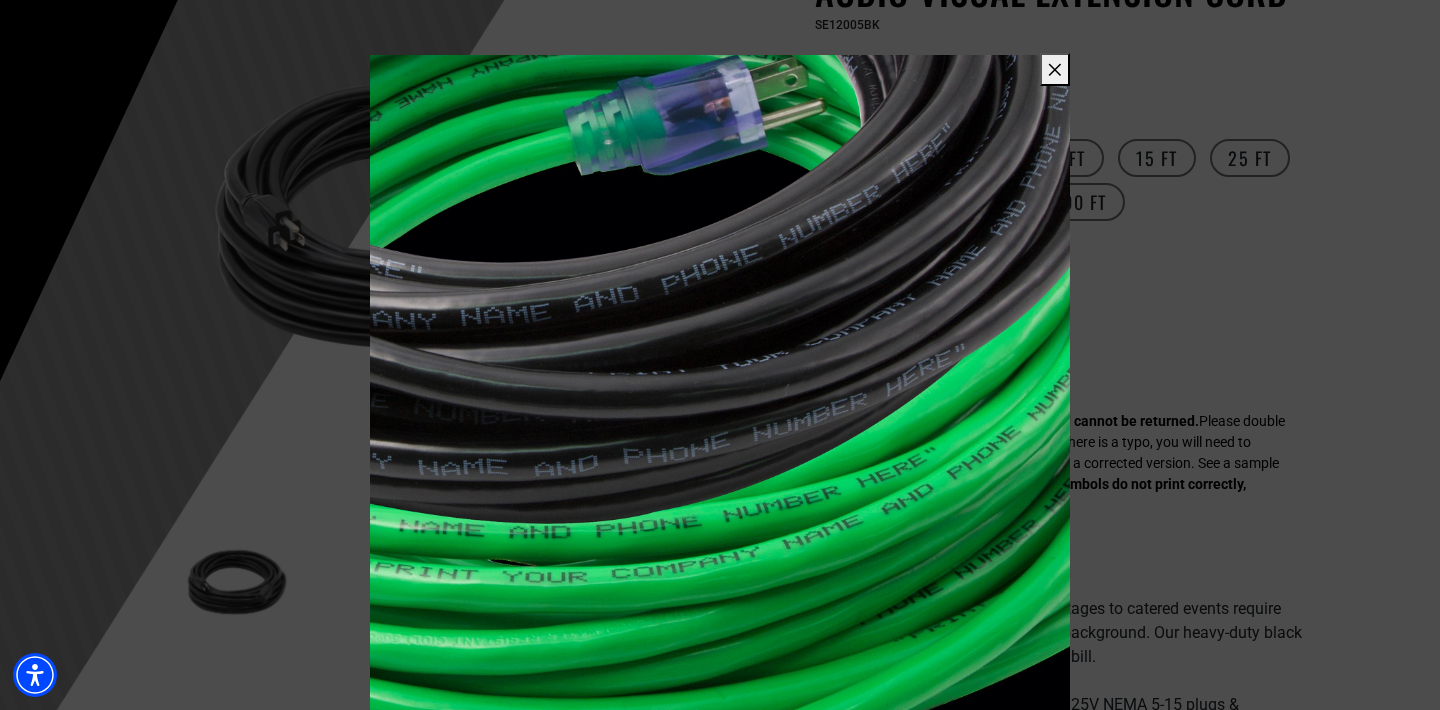 click at bounding box center (720, 355) 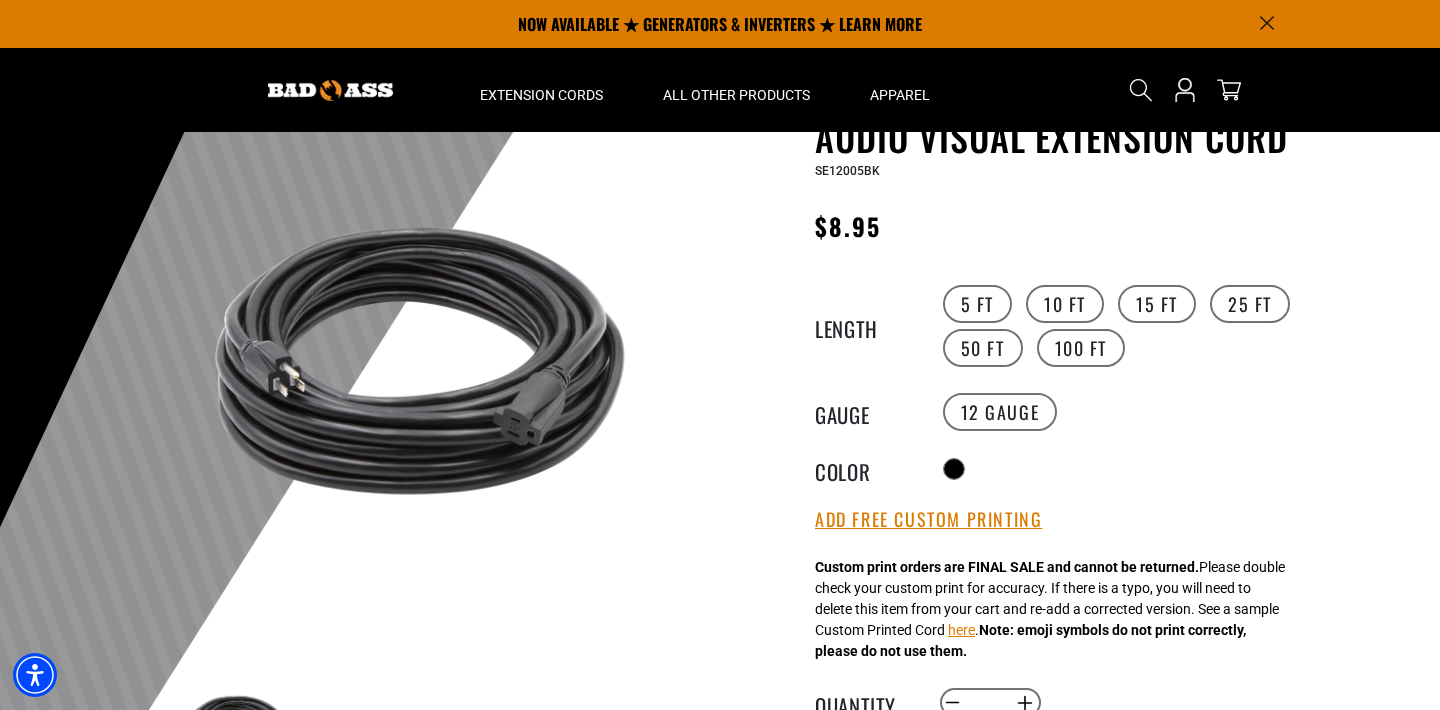 scroll, scrollTop: 95, scrollLeft: 0, axis: vertical 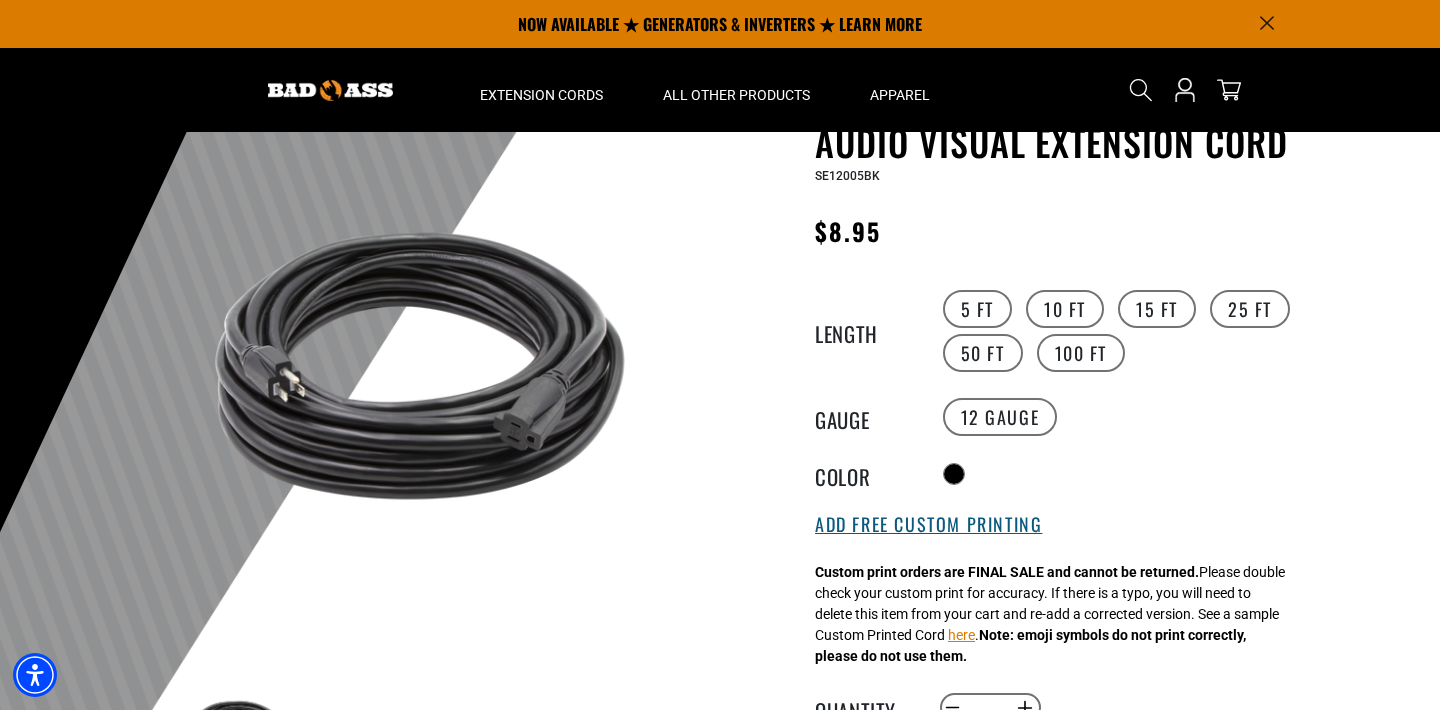 click on "Add Free Custom Printing" at bounding box center [928, 525] 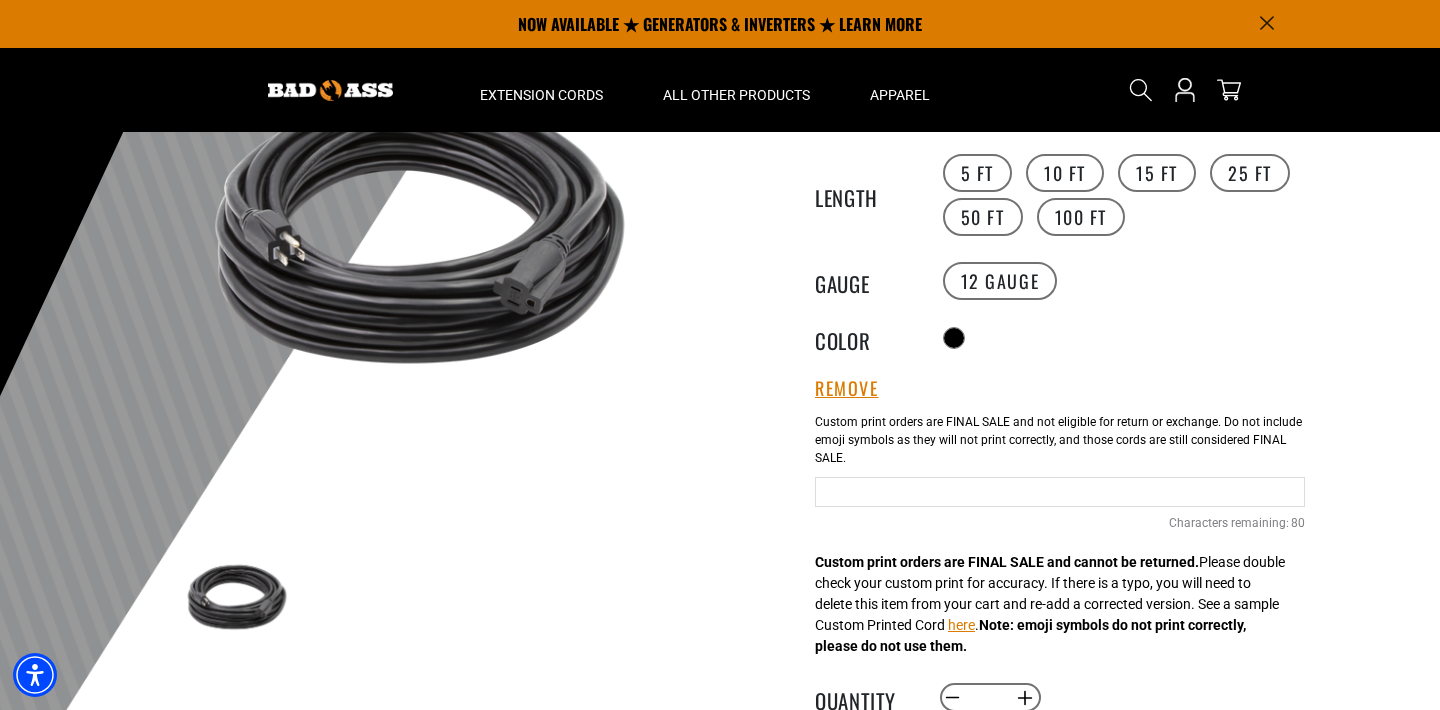 scroll, scrollTop: 226, scrollLeft: 0, axis: vertical 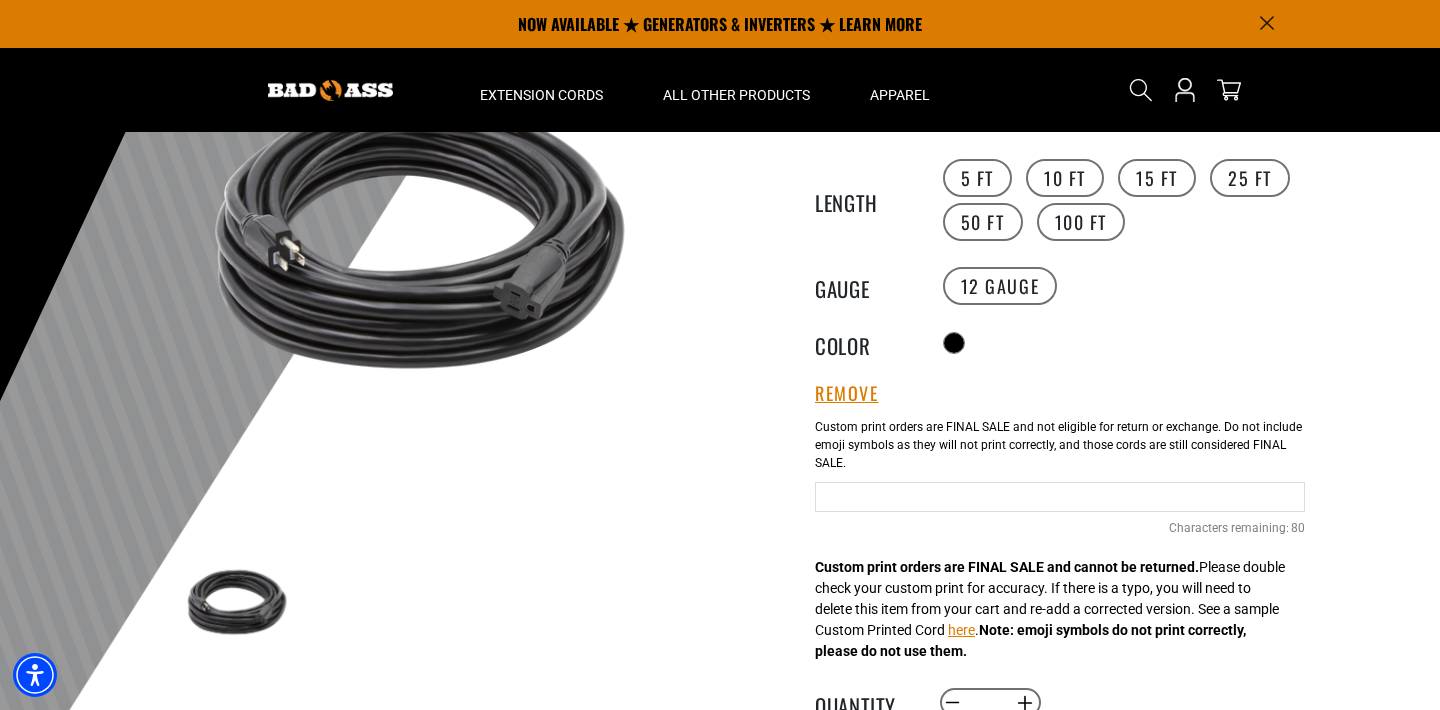 click at bounding box center [1060, 497] 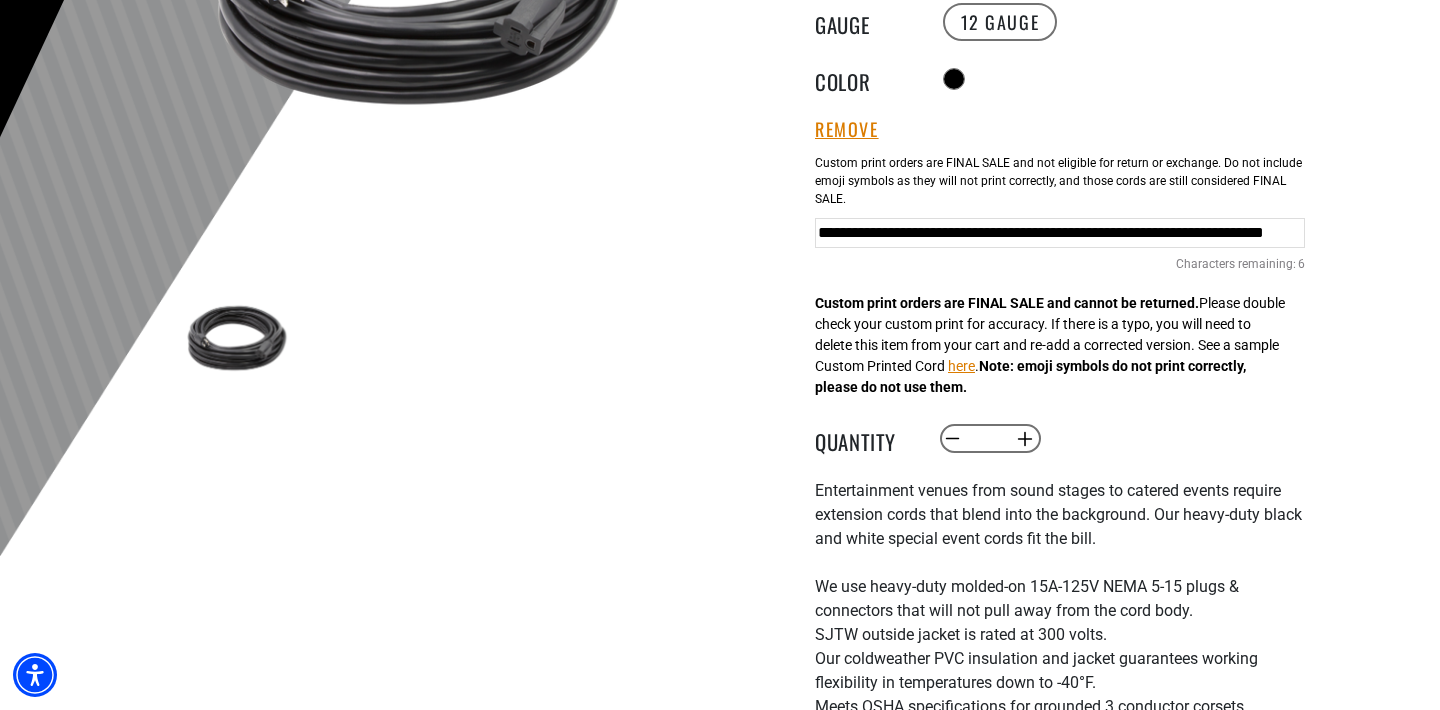scroll, scrollTop: 504, scrollLeft: 0, axis: vertical 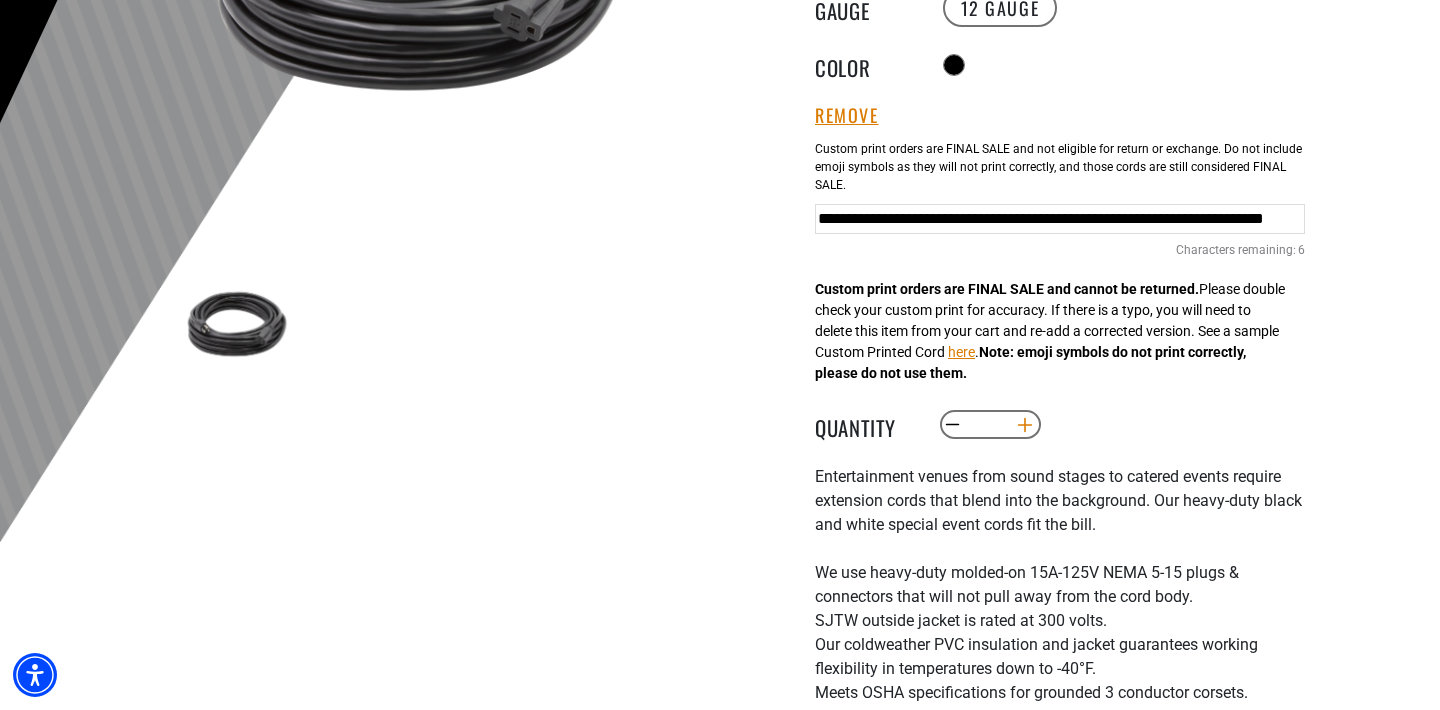 type on "**********" 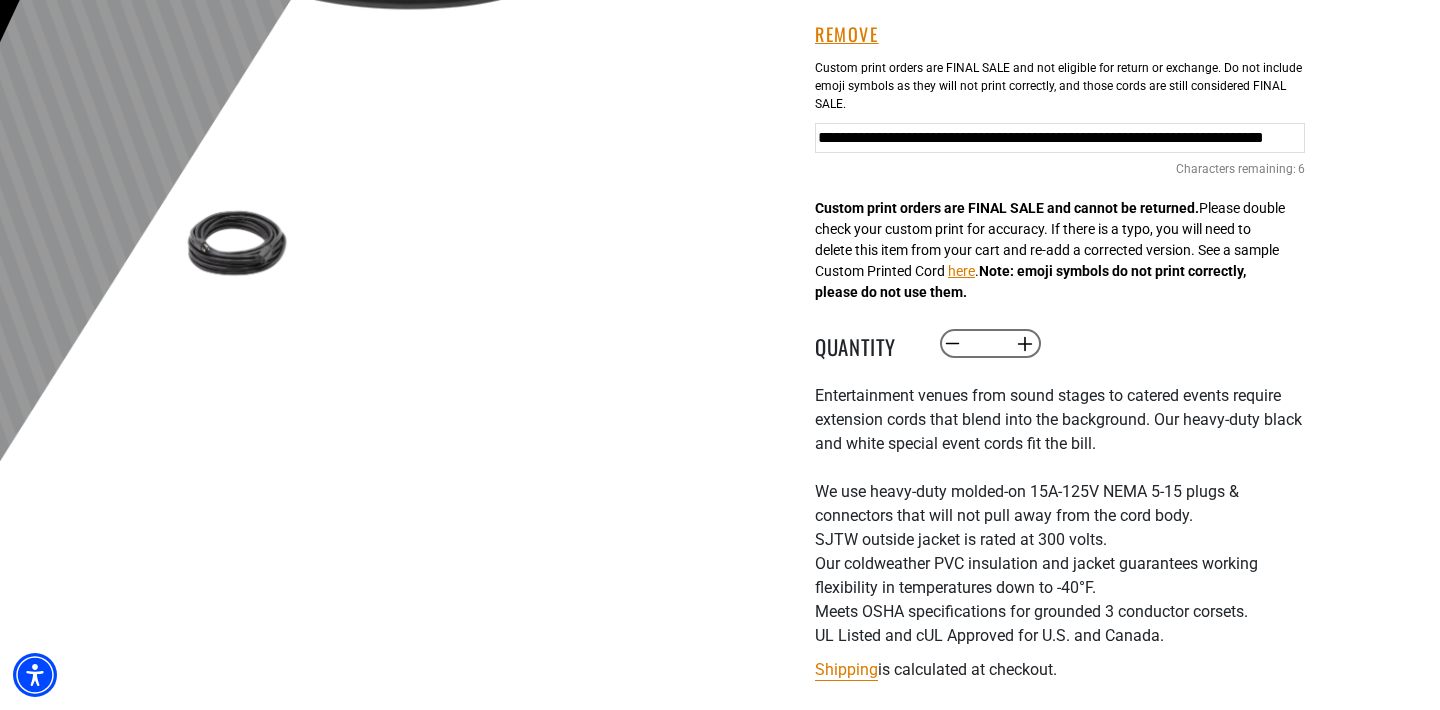 scroll, scrollTop: 601, scrollLeft: 0, axis: vertical 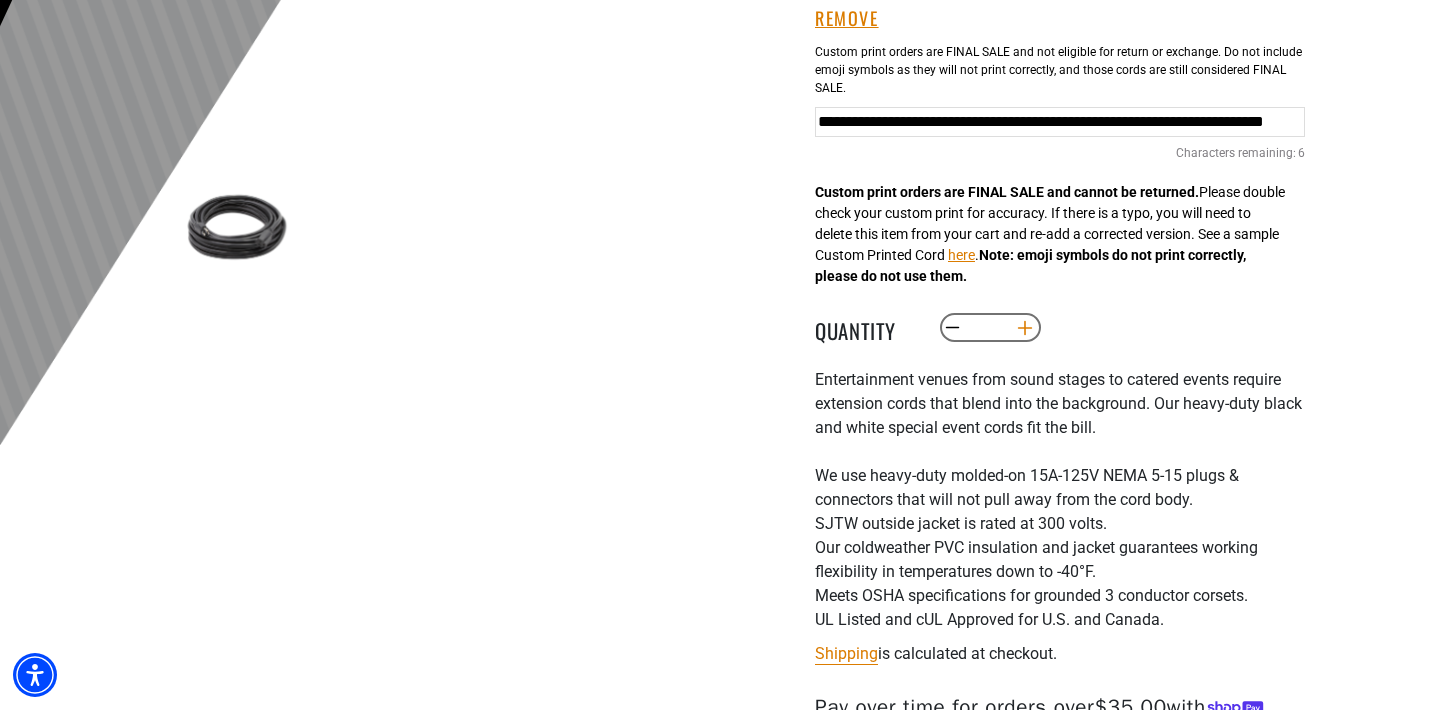 click on "Increase quantity for Audio Visual Extension Cord" at bounding box center [1025, 328] 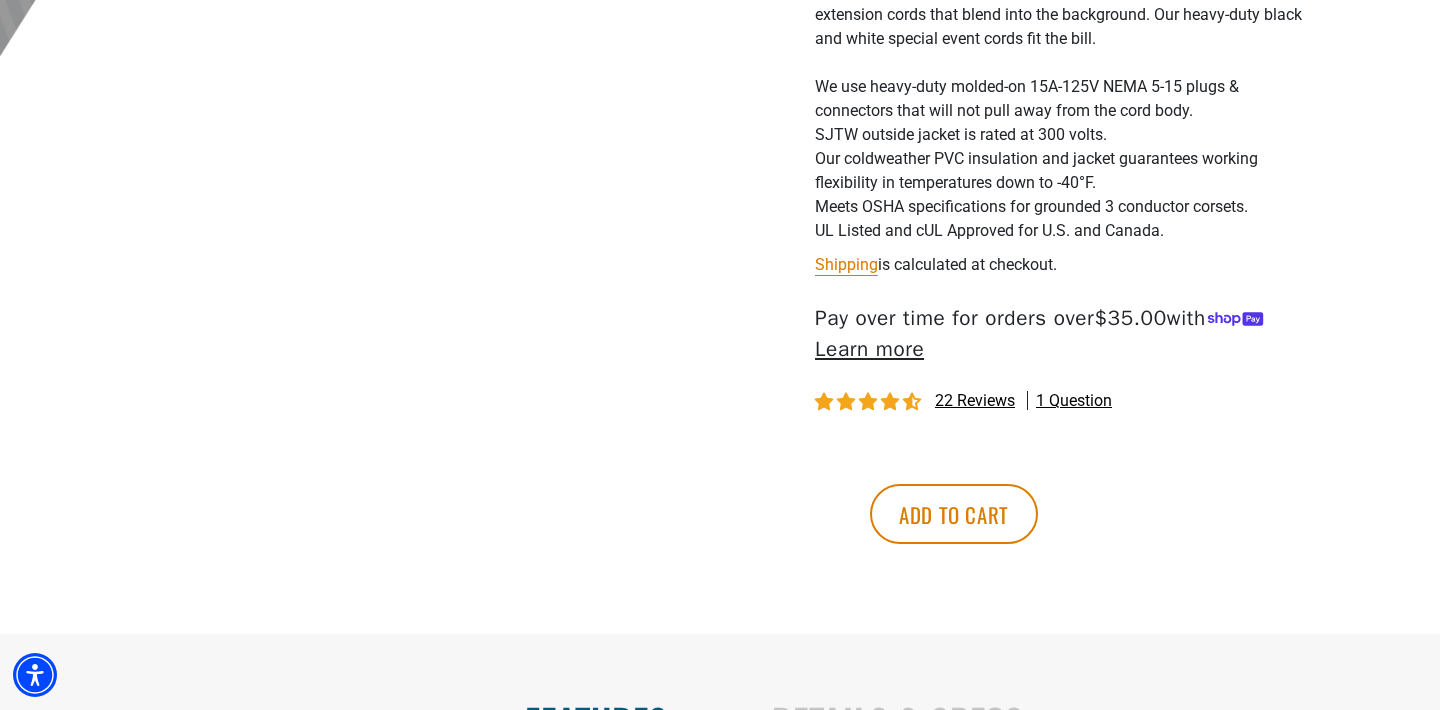 scroll, scrollTop: 992, scrollLeft: 0, axis: vertical 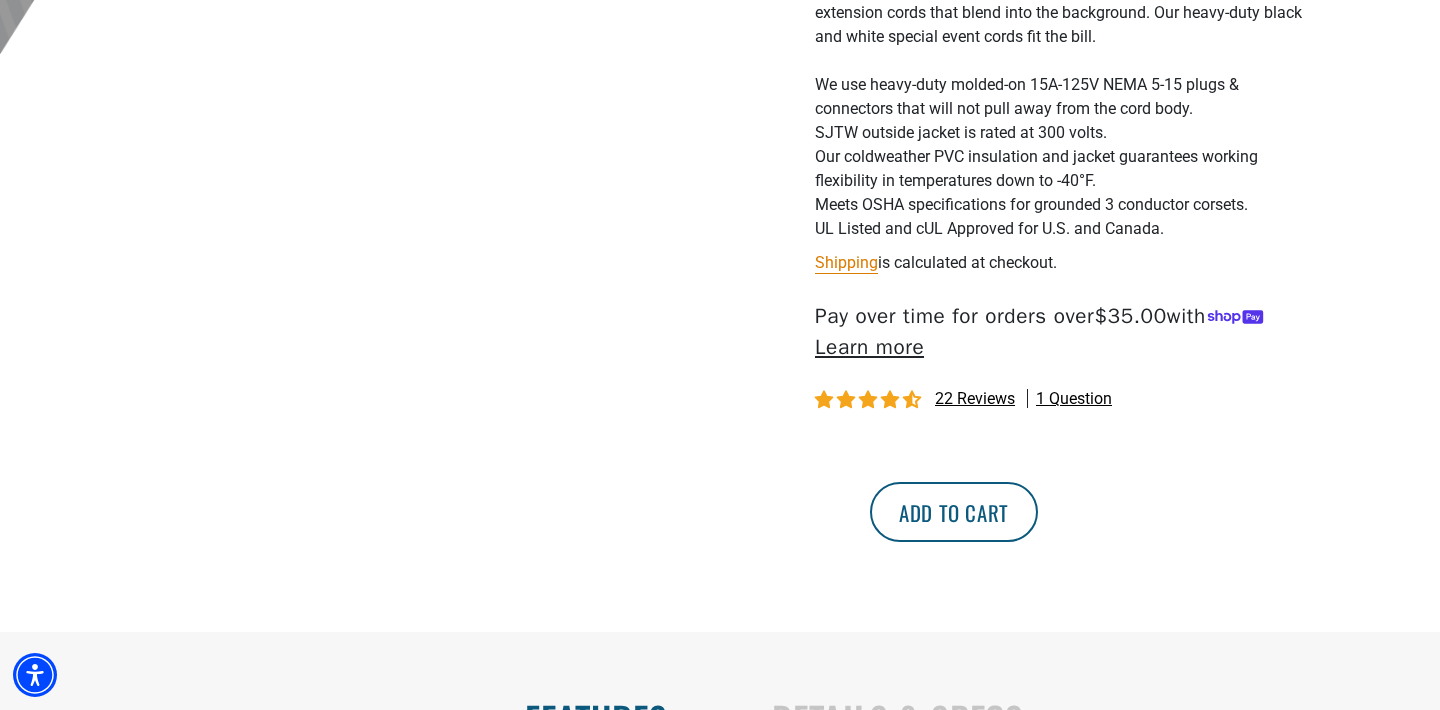 click on "Add to cart" at bounding box center (954, 512) 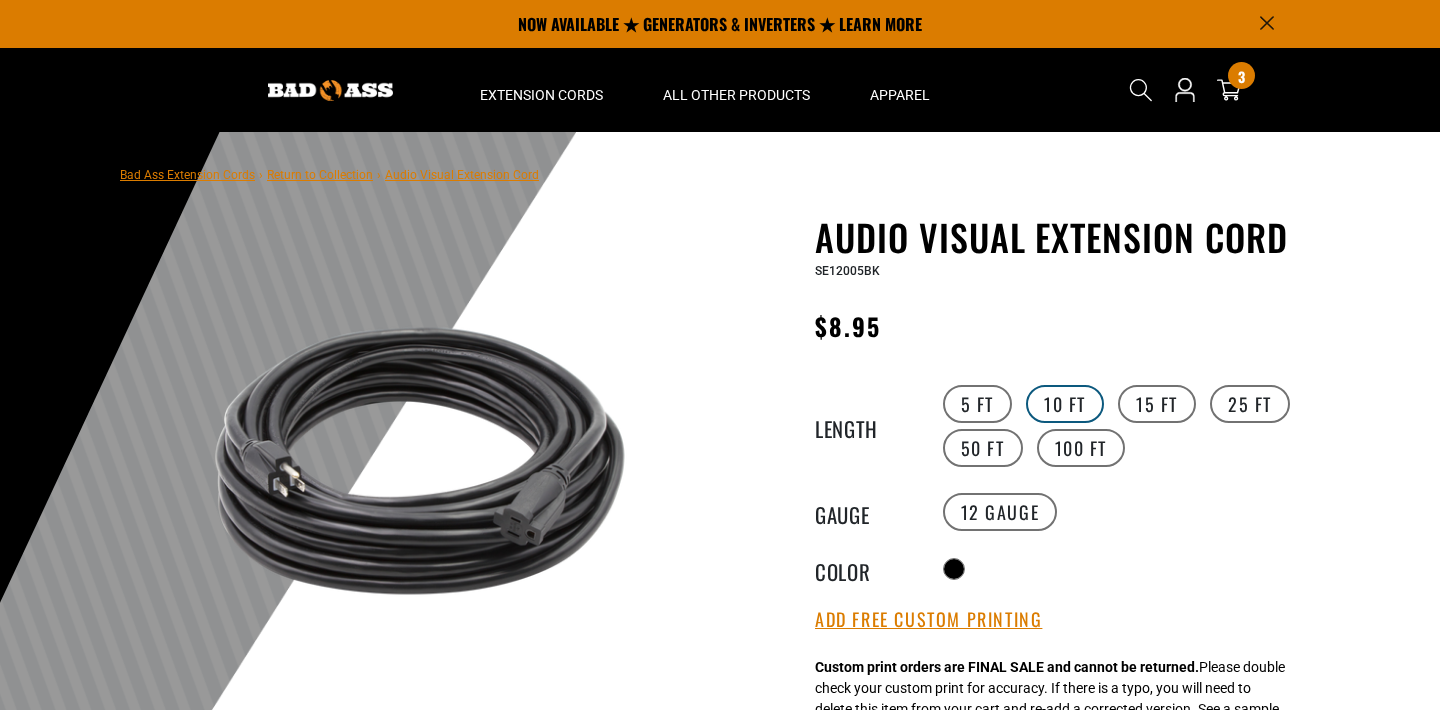 click on "10 FT" at bounding box center [1065, 404] 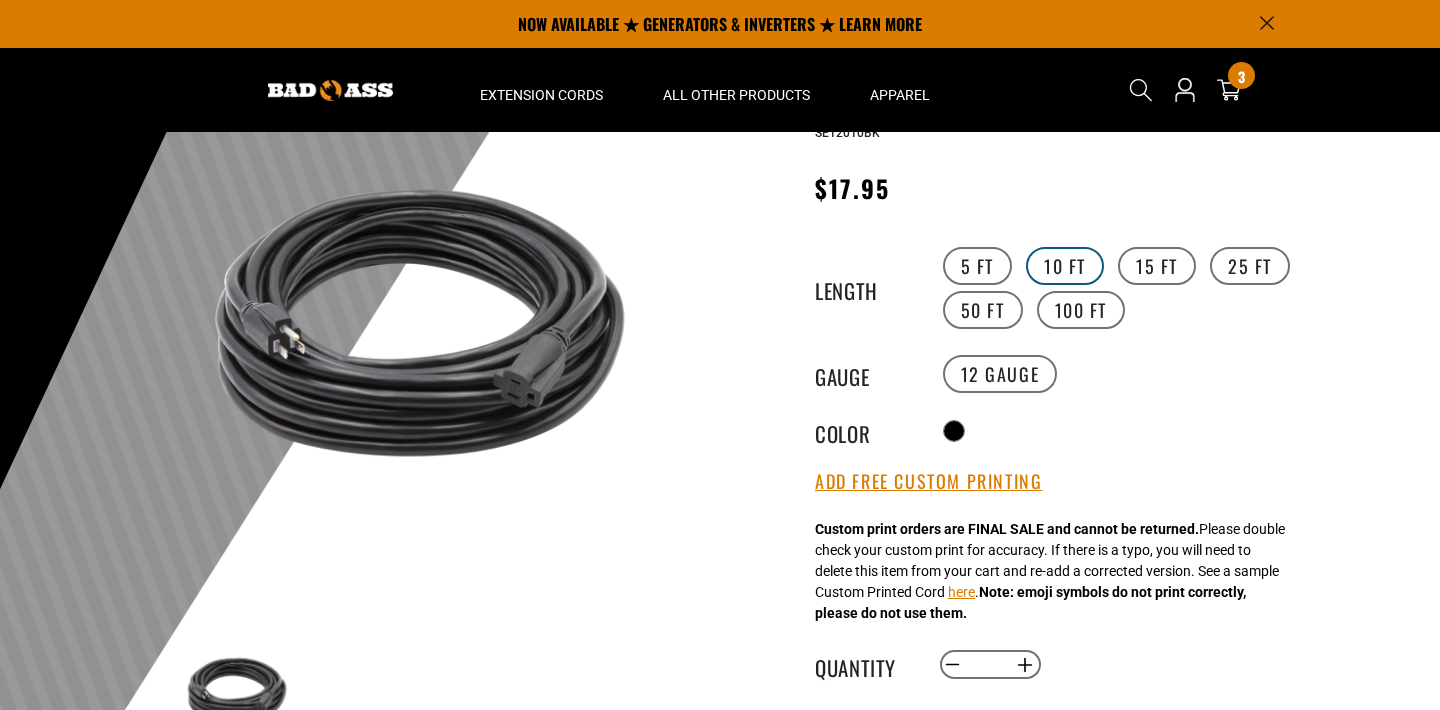 scroll, scrollTop: 138, scrollLeft: 0, axis: vertical 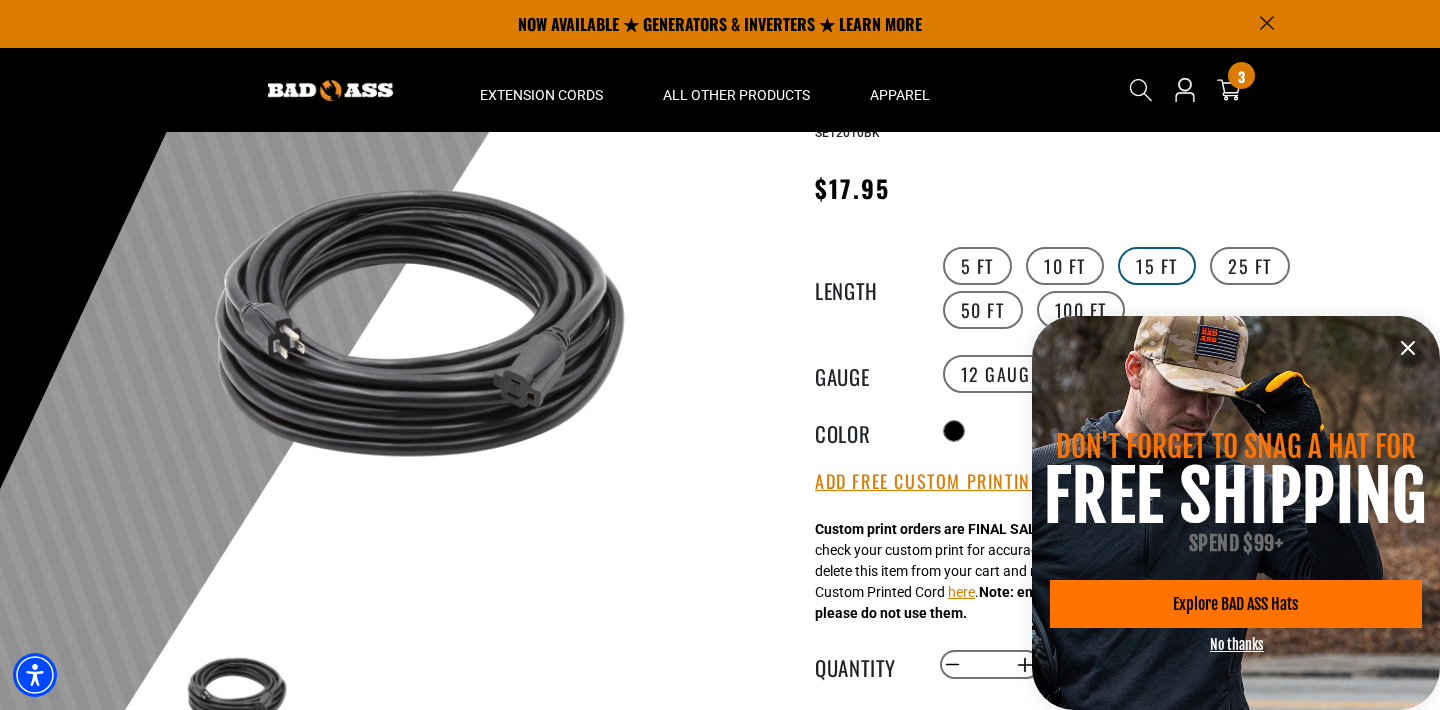 click on "15 FT" at bounding box center [1157, 266] 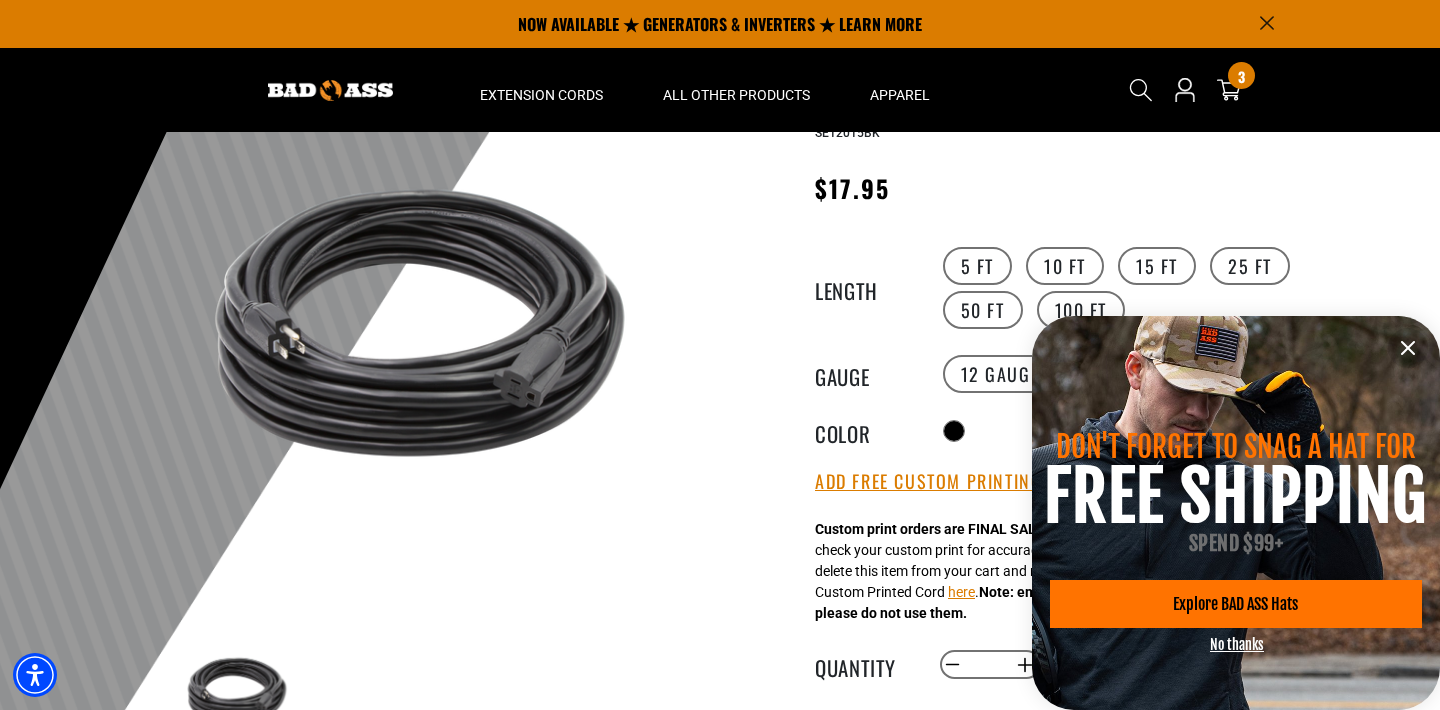 click 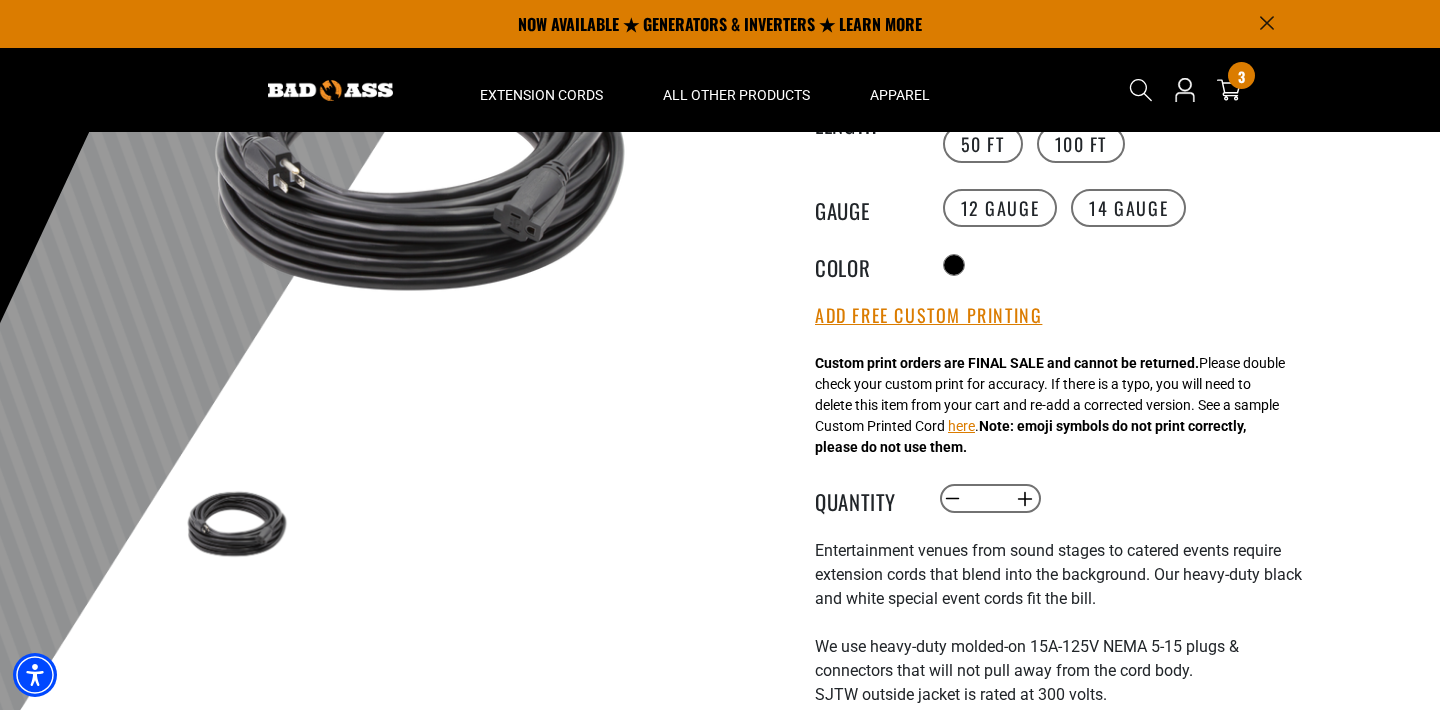 scroll, scrollTop: 299, scrollLeft: 0, axis: vertical 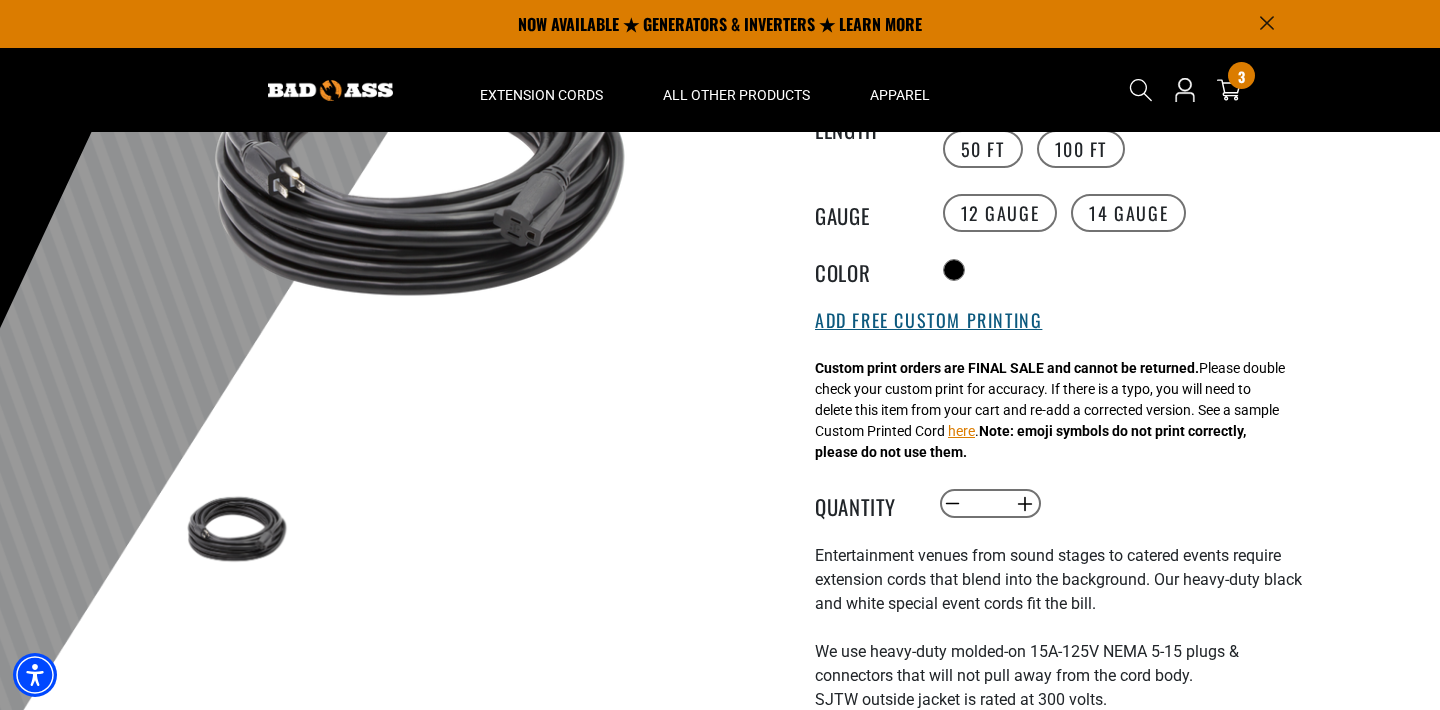 click on "Add Free Custom Printing" at bounding box center (928, 321) 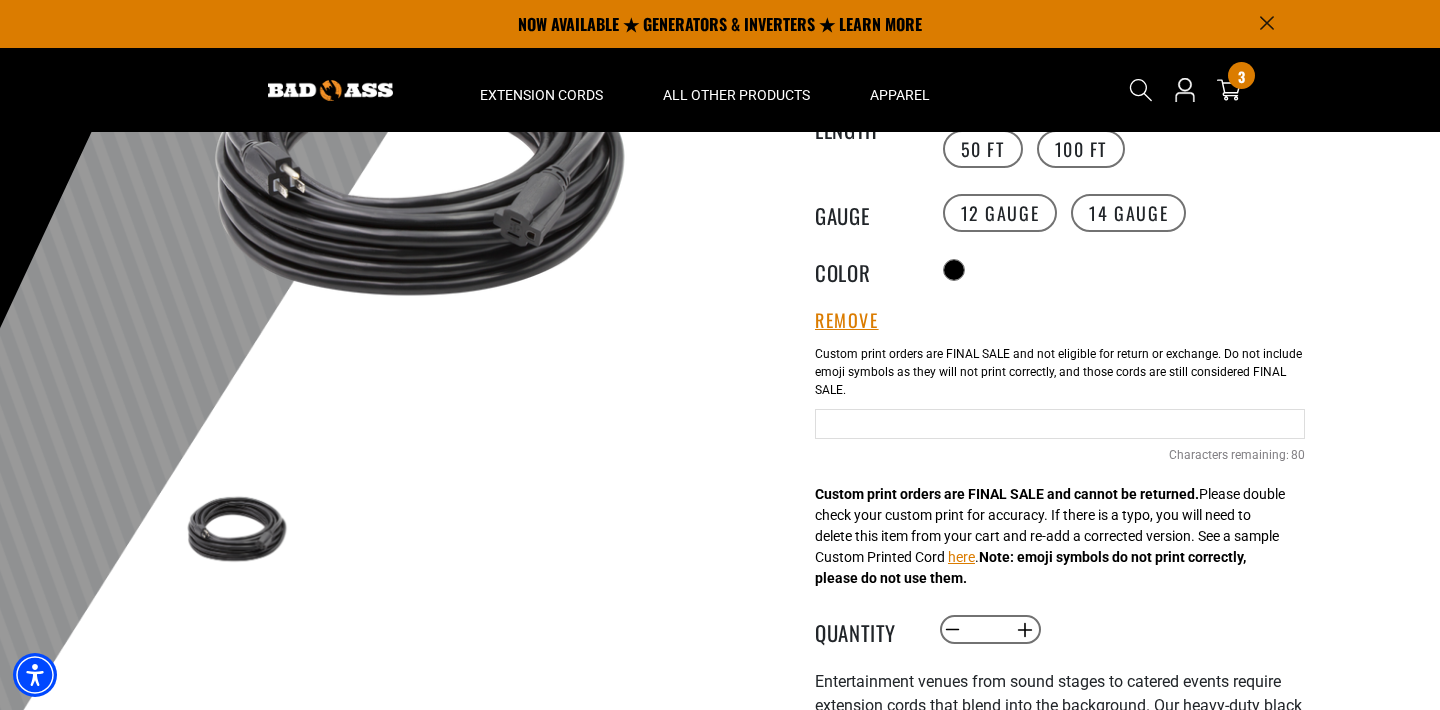 click at bounding box center [1060, 424] 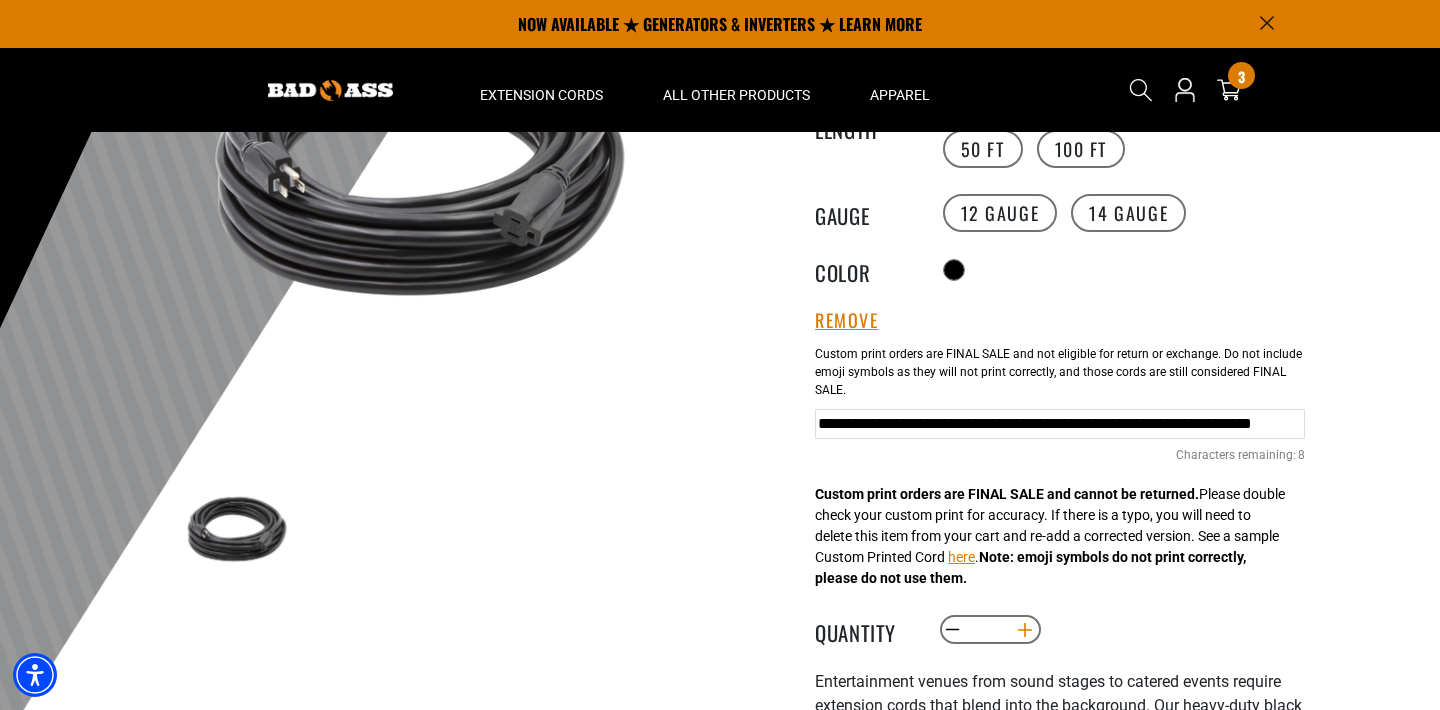 type on "**********" 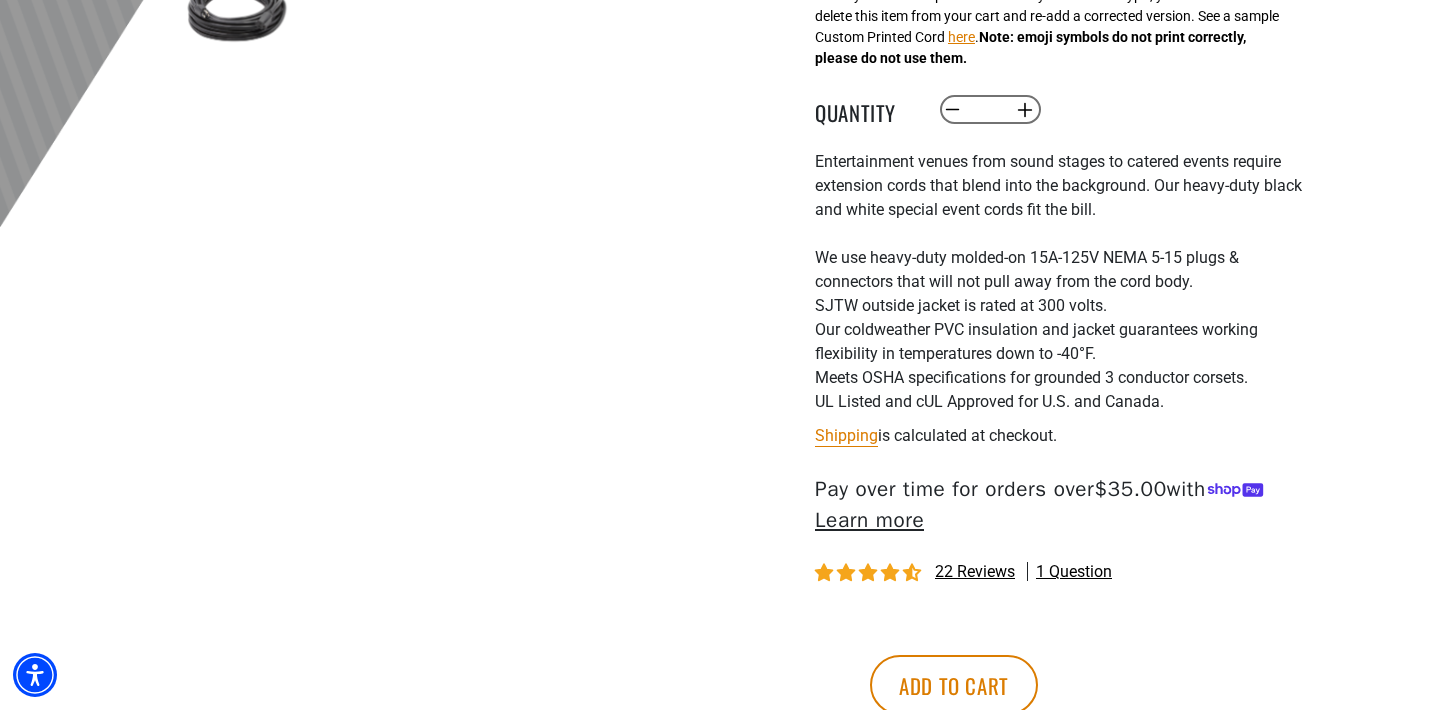 scroll, scrollTop: 952, scrollLeft: 0, axis: vertical 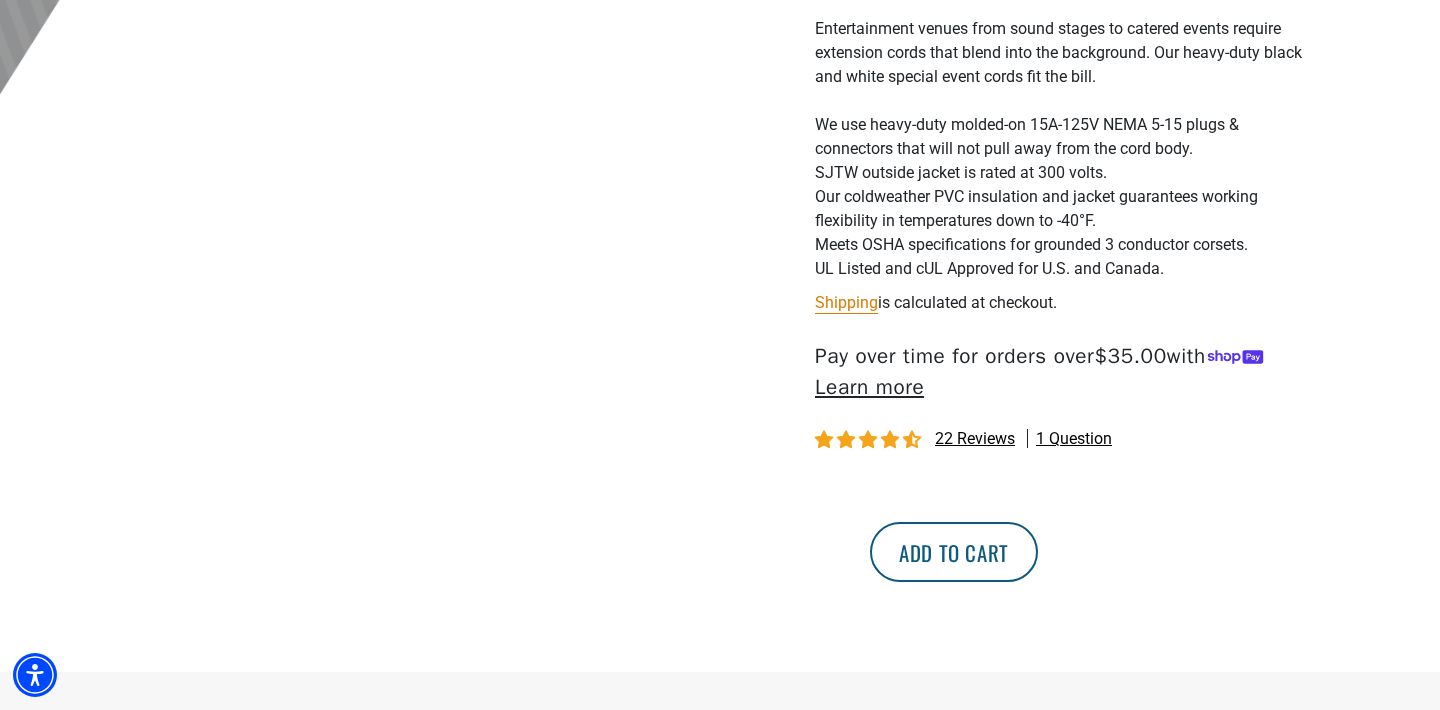 click on "Add to cart" at bounding box center (954, 552) 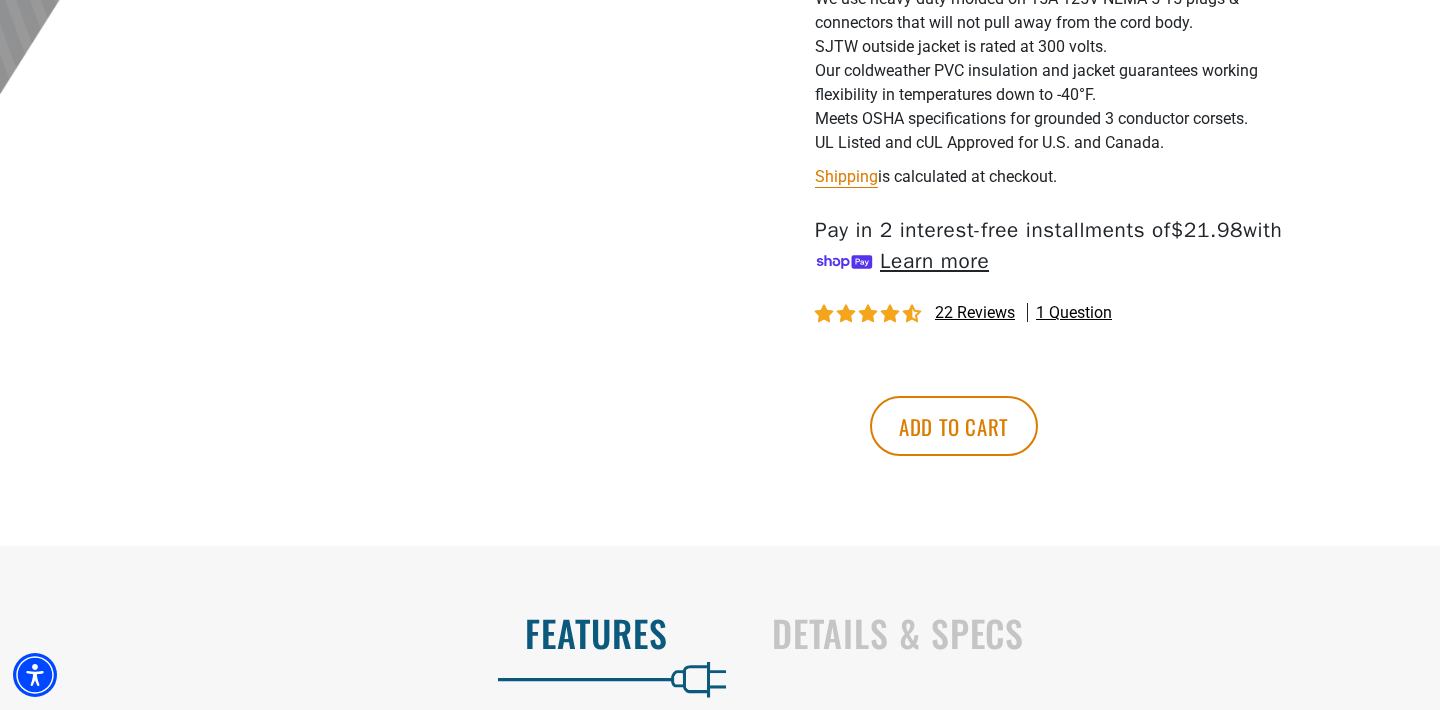 scroll, scrollTop: 952, scrollLeft: 0, axis: vertical 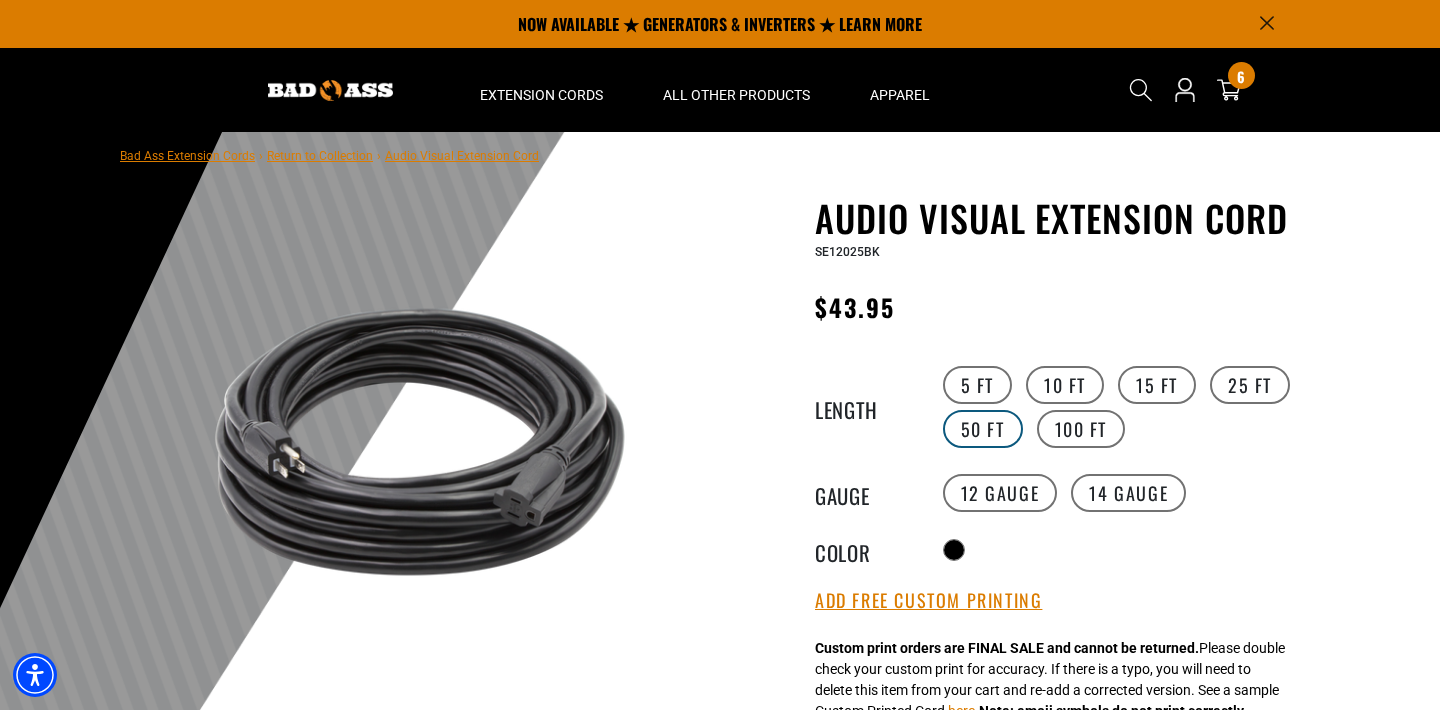 click on "50 FT" at bounding box center (983, 429) 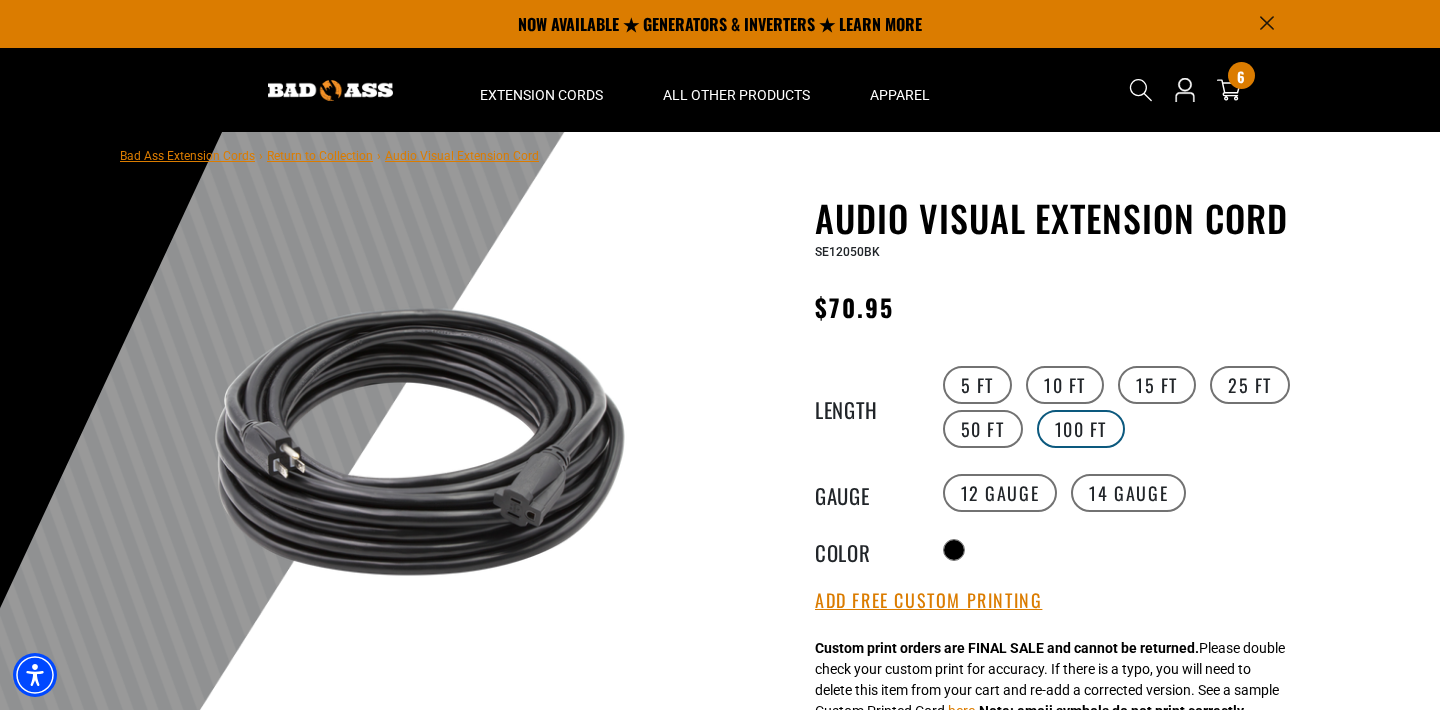 click on "100 FT" at bounding box center (1081, 429) 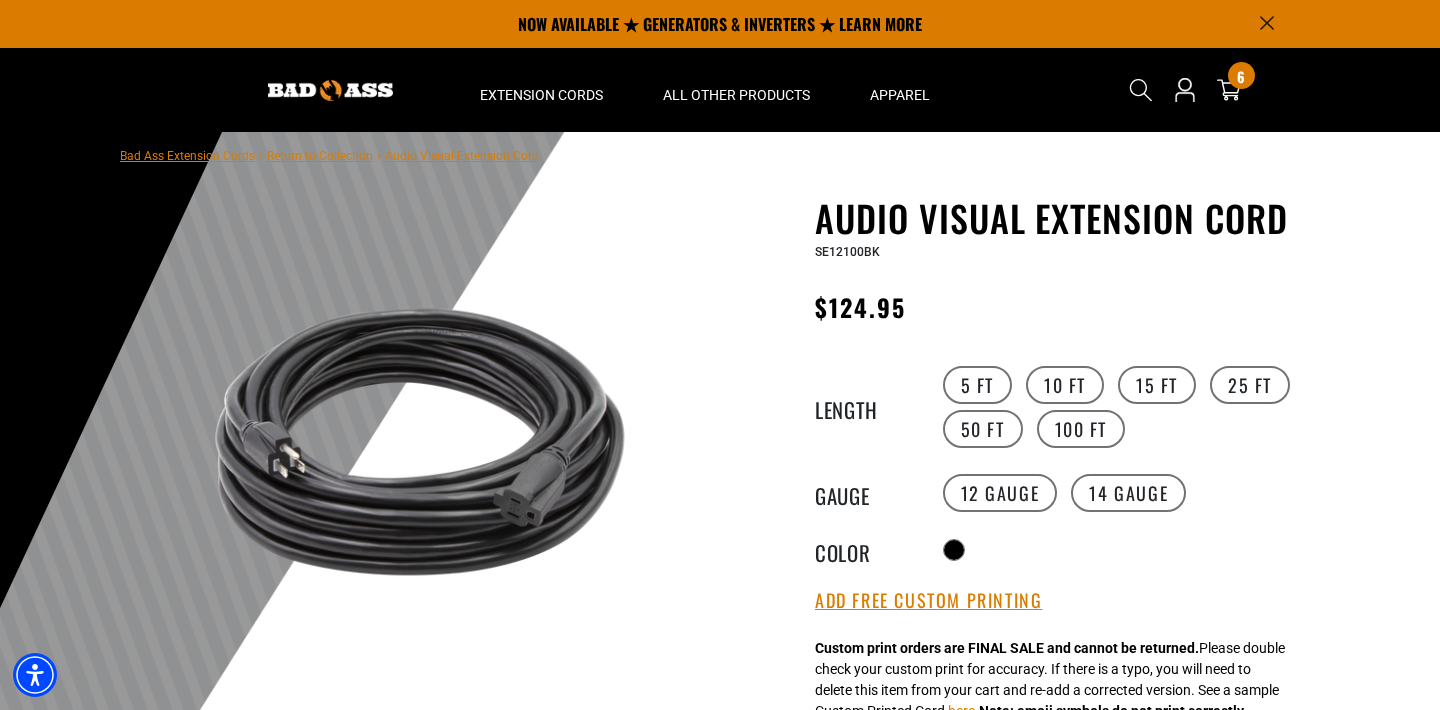 click at bounding box center [720, 603] 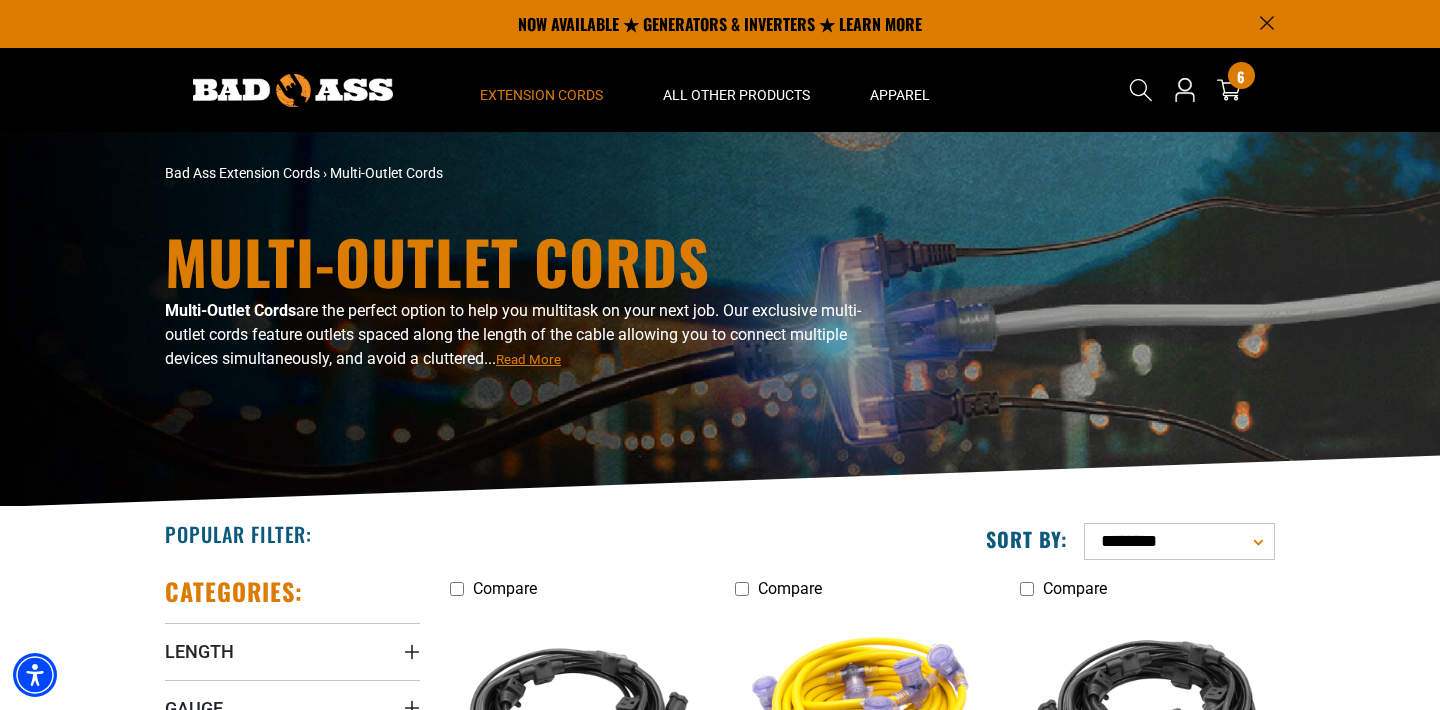 scroll, scrollTop: 311, scrollLeft: 0, axis: vertical 